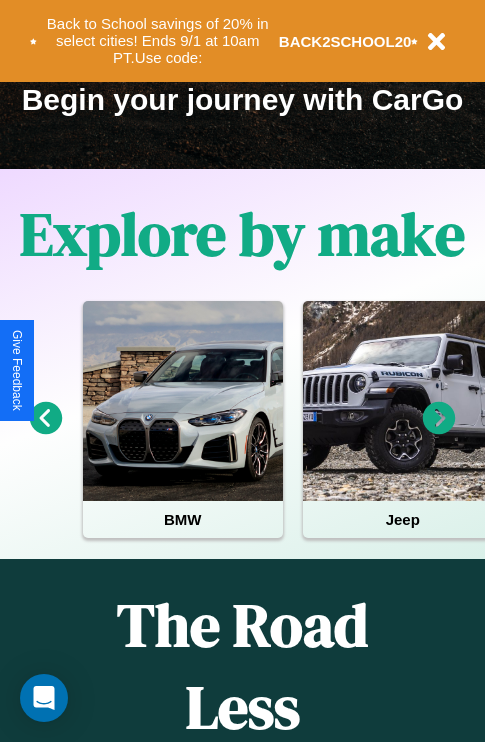 scroll, scrollTop: 308, scrollLeft: 0, axis: vertical 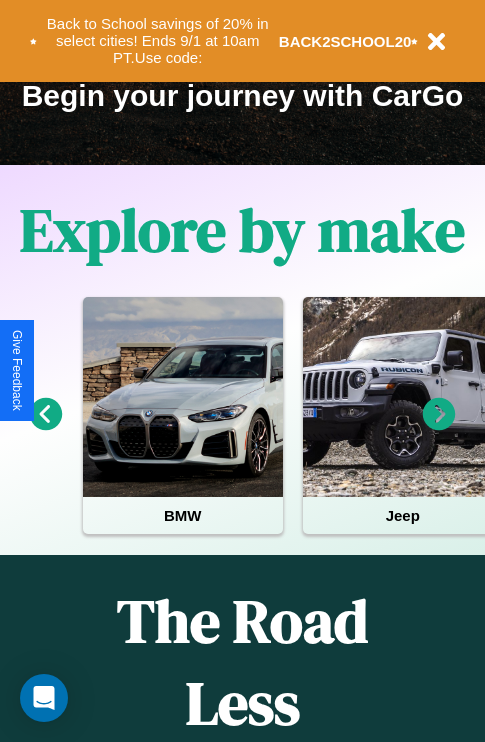click 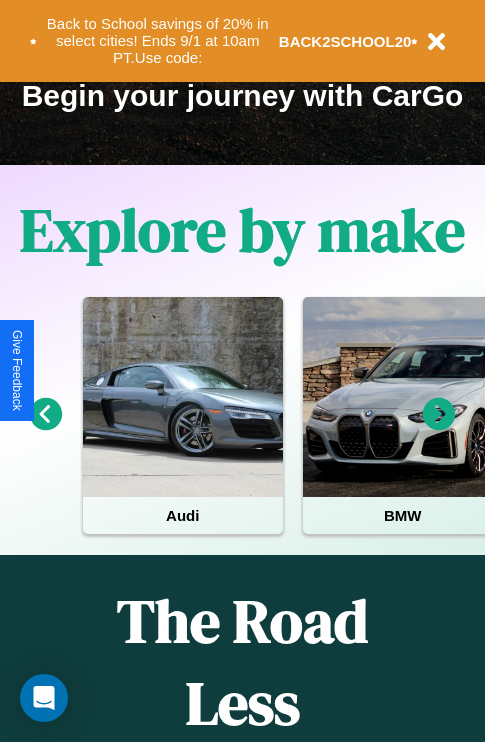 click 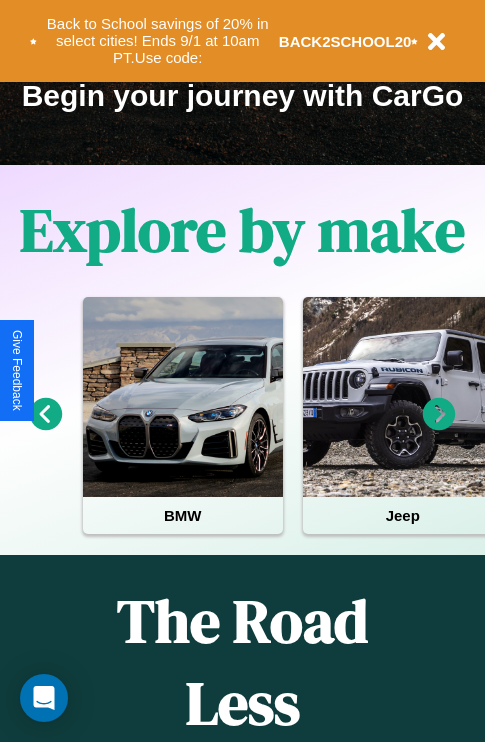 click 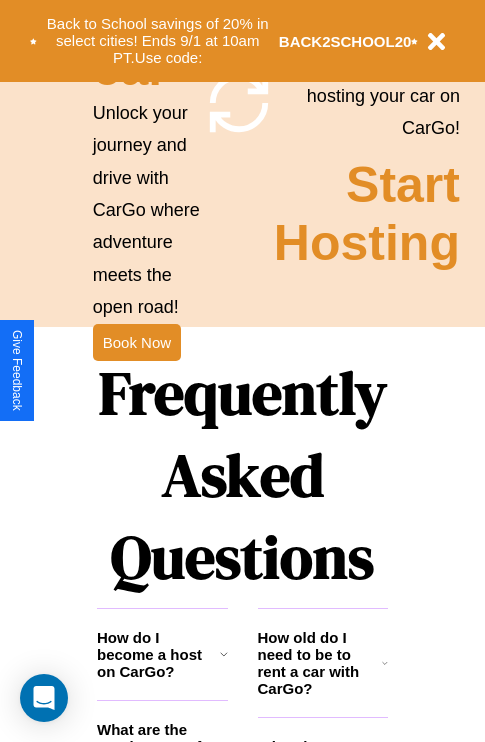 scroll, scrollTop: 1947, scrollLeft: 0, axis: vertical 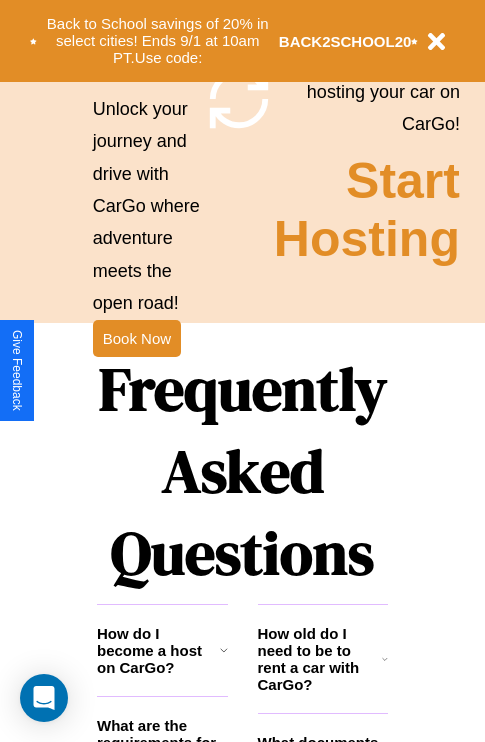 click on "Frequently Asked Questions" at bounding box center (242, 471) 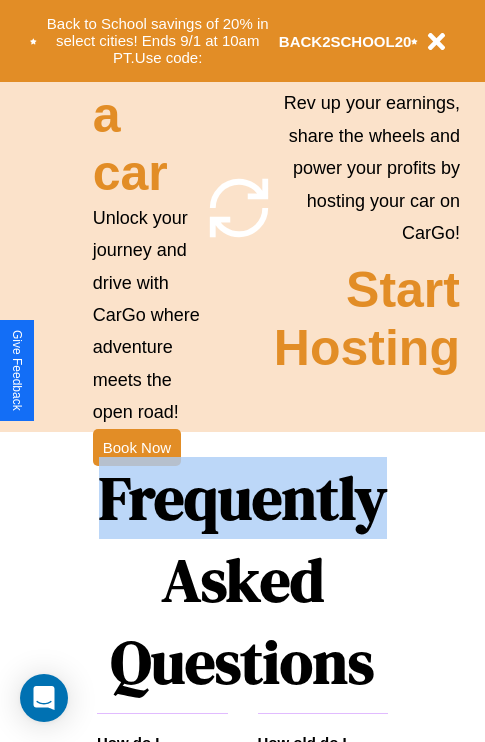 scroll, scrollTop: 0, scrollLeft: 0, axis: both 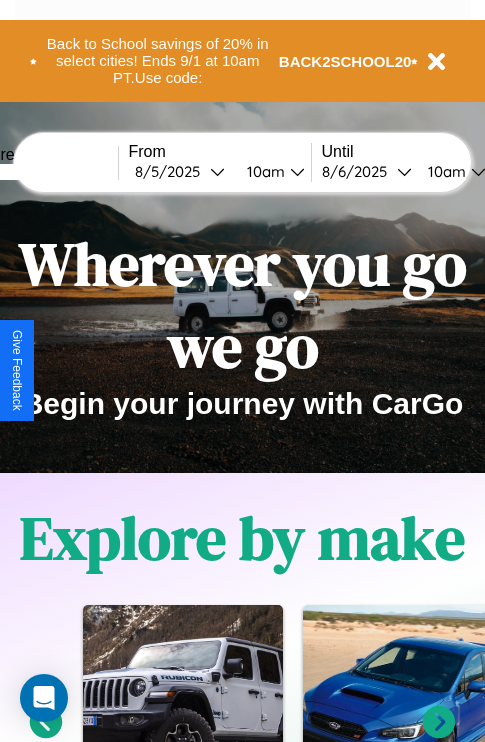 click at bounding box center (43, 172) 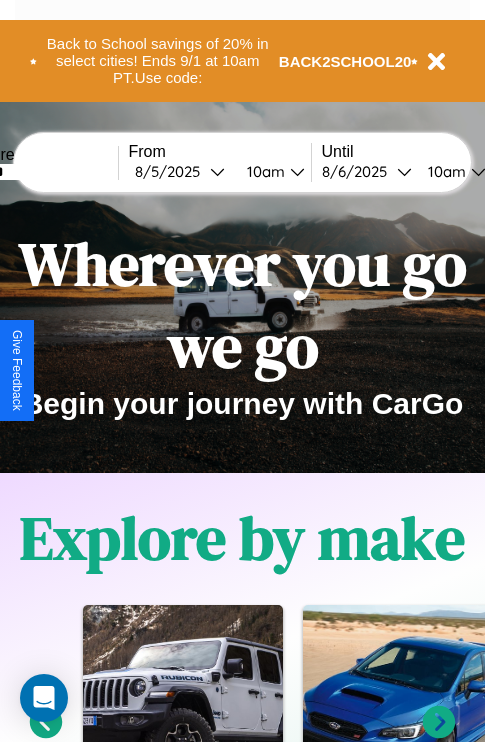 type on "******" 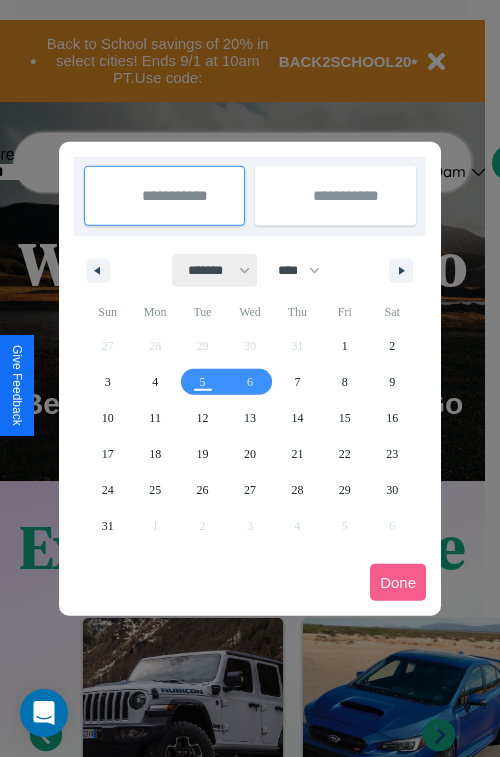 click on "******* ******** ***** ***** *** **** **** ****** ********* ******* ******** ********" at bounding box center [215, 270] 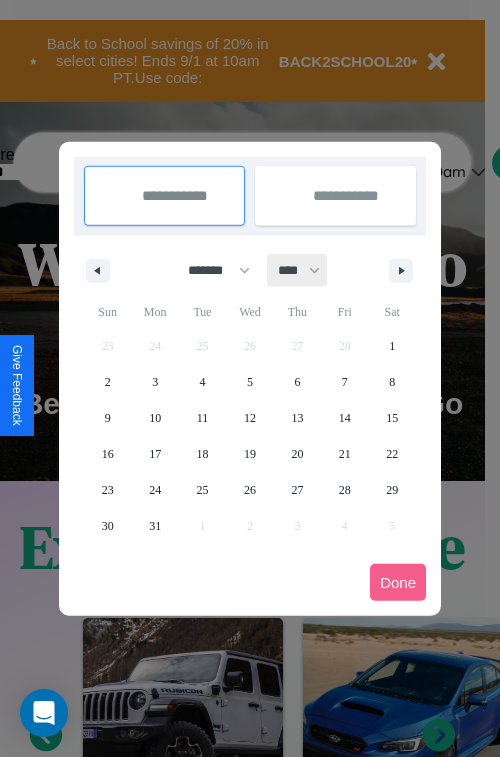click on "**** **** **** **** **** **** **** **** **** **** **** **** **** **** **** **** **** **** **** **** **** **** **** **** **** **** **** **** **** **** **** **** **** **** **** **** **** **** **** **** **** **** **** **** **** **** **** **** **** **** **** **** **** **** **** **** **** **** **** **** **** **** **** **** **** **** **** **** **** **** **** **** **** **** **** **** **** **** **** **** **** **** **** **** **** **** **** **** **** **** **** **** **** **** **** **** **** **** **** **** **** **** **** **** **** **** **** **** **** **** **** **** **** **** **** **** **** **** **** **** ****" at bounding box center (298, 270) 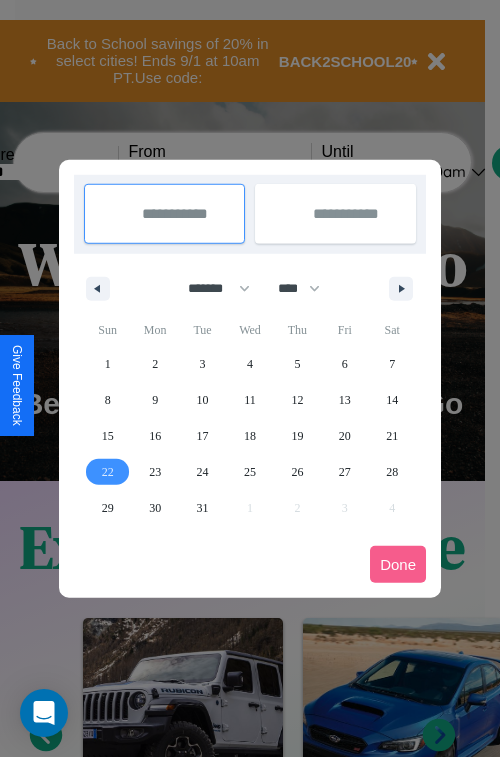 click on "22" at bounding box center (108, 472) 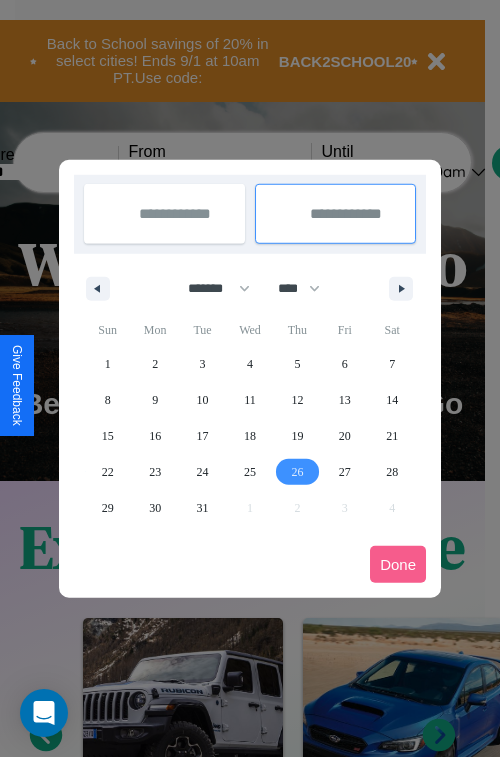 click on "26" at bounding box center (297, 472) 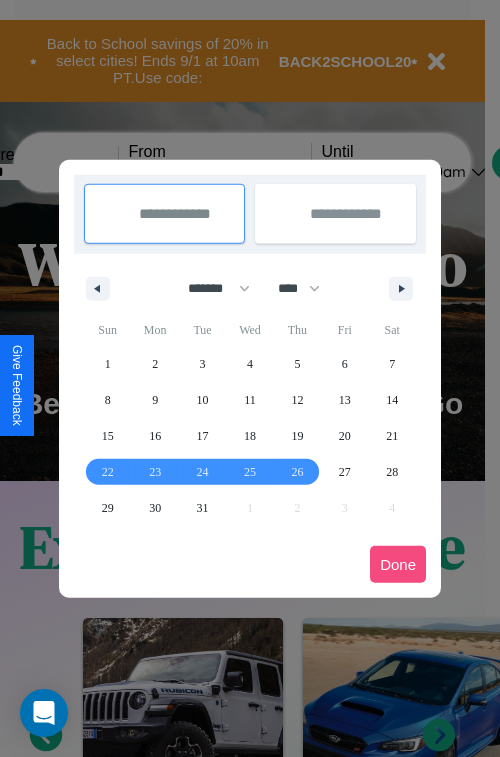 click on "Done" at bounding box center (398, 564) 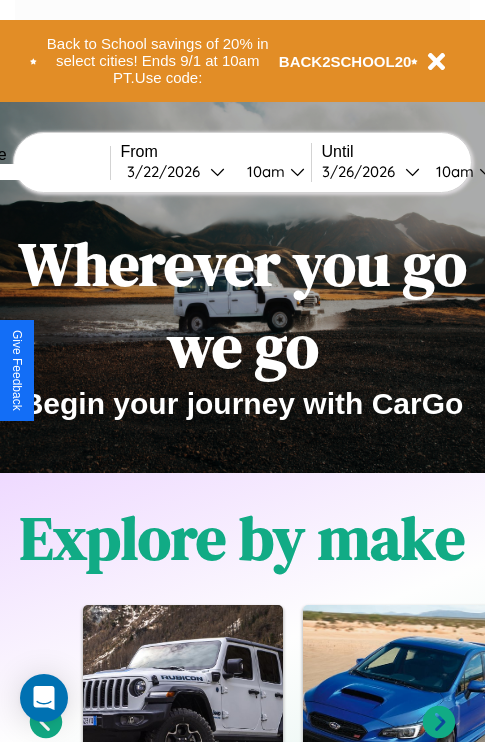 click on "10am" at bounding box center (263, 171) 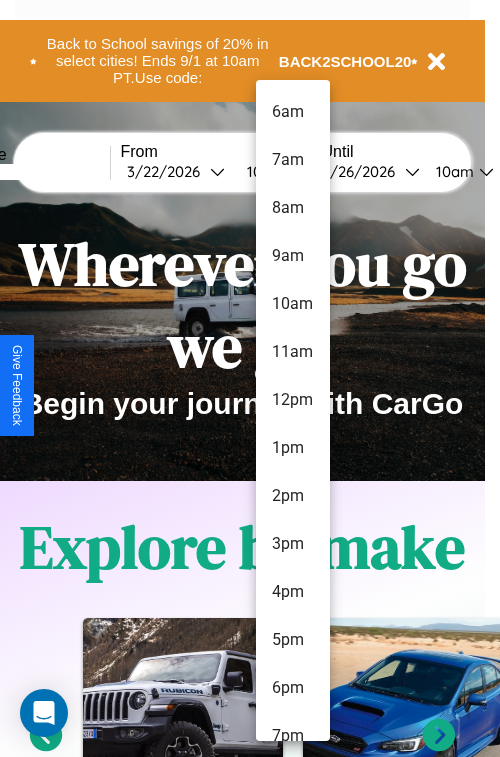 click on "2pm" at bounding box center (293, 496) 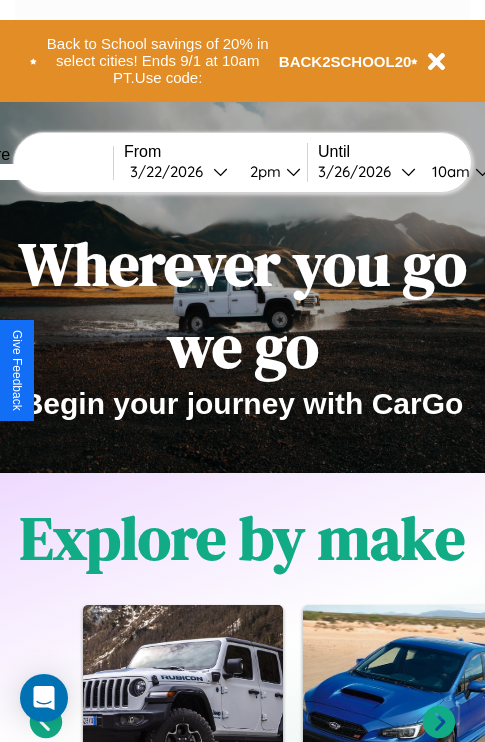 click on "10am" at bounding box center [448, 171] 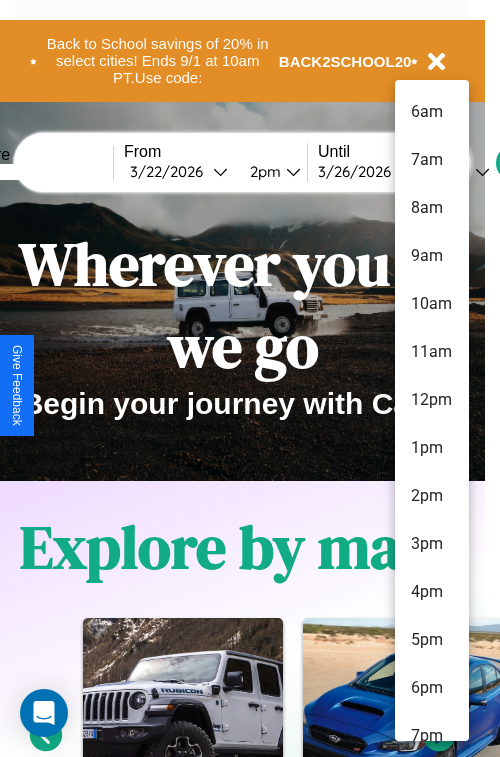 click on "8am" at bounding box center (432, 208) 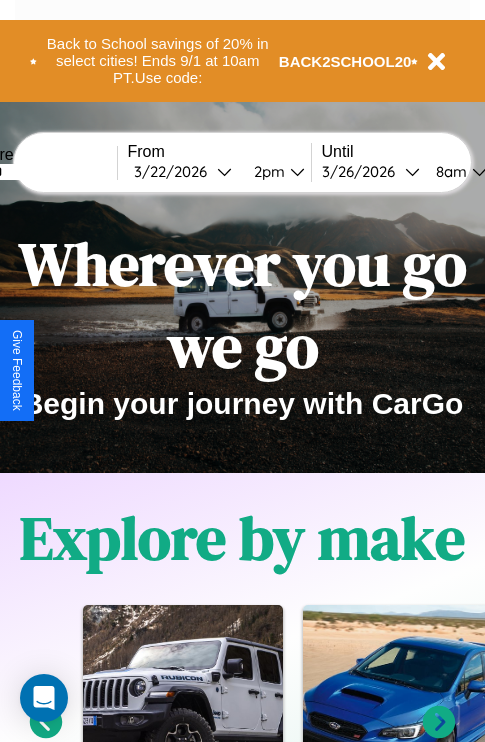 scroll, scrollTop: 0, scrollLeft: 70, axis: horizontal 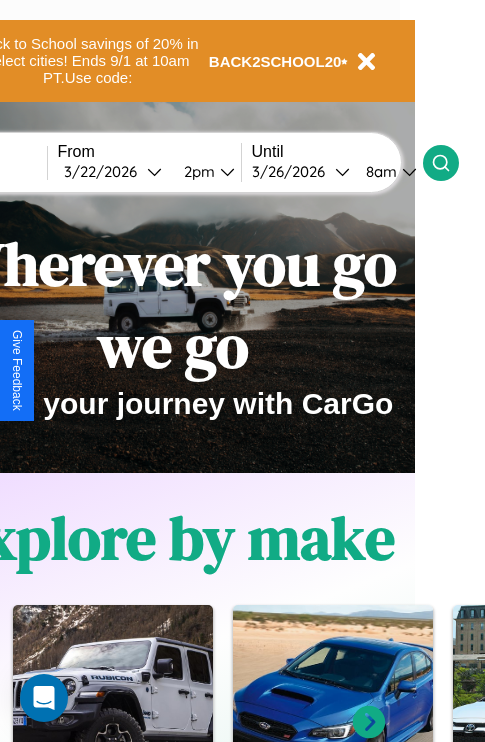 click 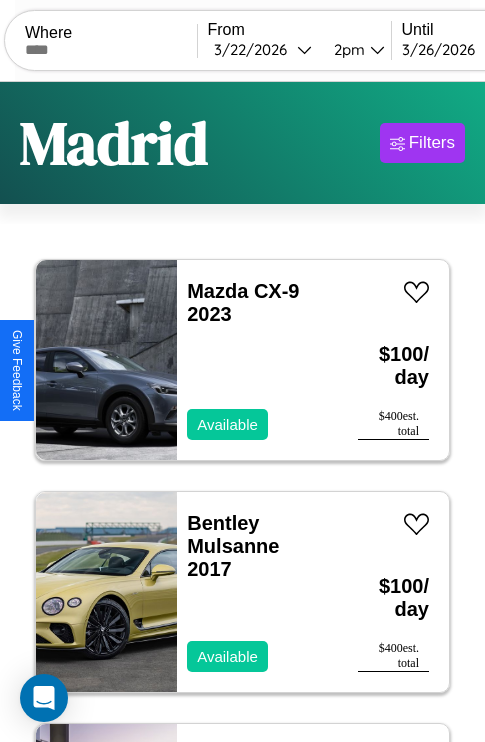 scroll, scrollTop: 95, scrollLeft: 0, axis: vertical 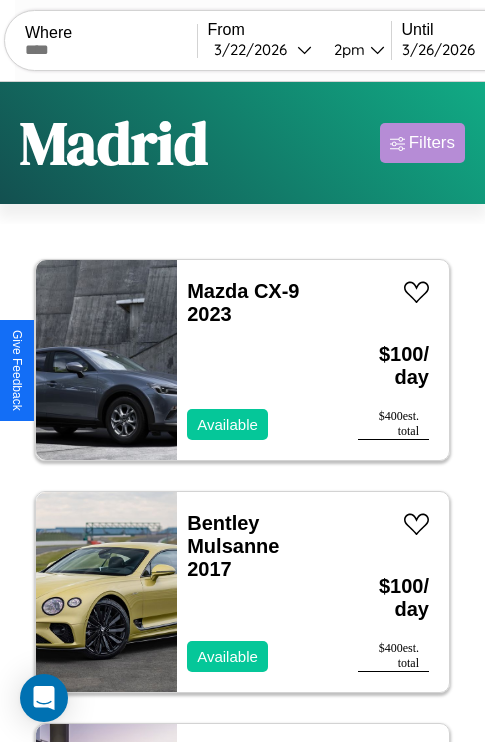 click on "Filters" at bounding box center (432, 143) 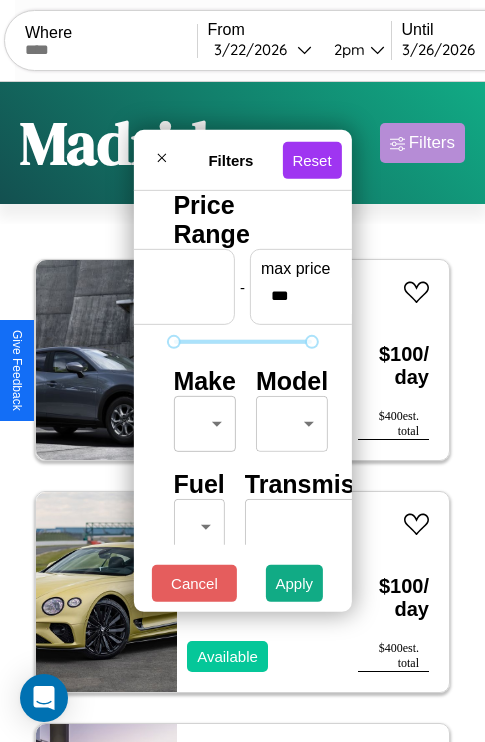 scroll, scrollTop: 162, scrollLeft: 63, axis: both 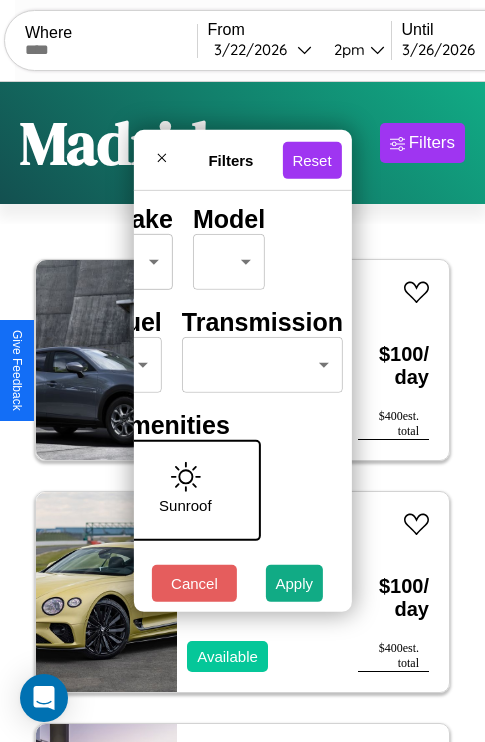 click on "CarGo Where From [DATE] [TIME] Until [DATE] [TIME] Become a Host Login Sign Up [CITY] Filters 124  cars in this area These cars can be picked up in this city. Mazda   CX-9   2023 Available $ 100  / day $ 400  est. total Bentley   Mulsanne   2017 Available $ 100  / day $ 400  est. total GMC   T-Series   2021 Unavailable $ 60  / day $ 240  est. total Volvo   VNR   2023 Available $ 100  / day $ 400  est. total Ferrari   Testarossa   2024 Unavailable $ 130  / day $ 520  est. total Chrysler   FIFTH AVENUE   2018 Available $ 60  / day $ 240  est. total Jeep   Grand Cherokee L   2018 Available $ 180  / day $ 720  est. total Mazda   B-Series   2023 Available $ 170  / day $ 680  est. total Mazda   CX-7   2014 Available $ 120  / day $ 480  est. total Nissan   Leaf   2019 Unavailable $ 40  / day $ 160  est. total Lexus   HS   2020 Available $ 190  / day $ 760  est. total Ford   1500 Foldaway   2021 Available $ 100  / day $ 400  est. total Acura   Vigor   2023 Available $ 90  / day $ 360  est. total Maserati" at bounding box center [242, 412] 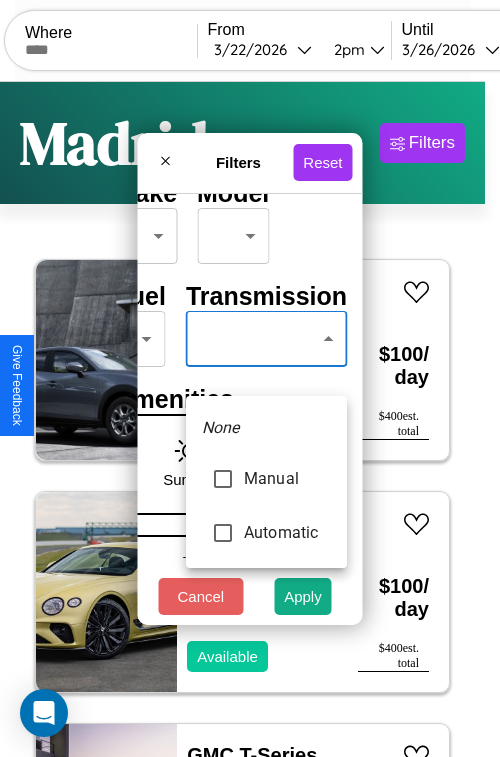 type on "*********" 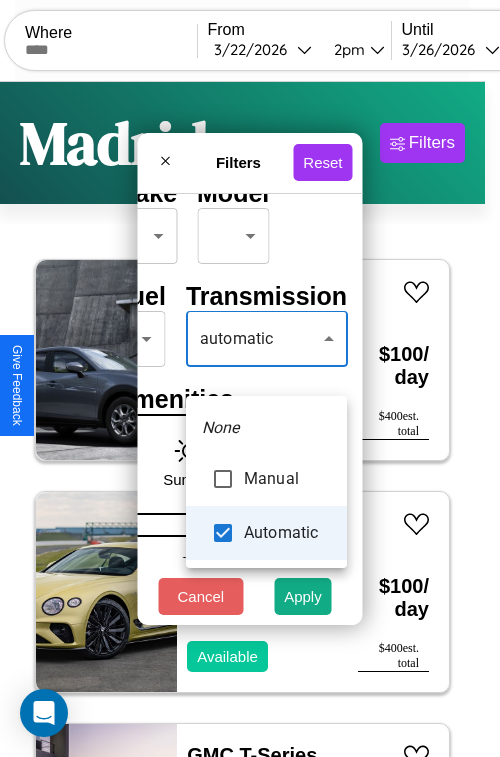 click at bounding box center [250, 378] 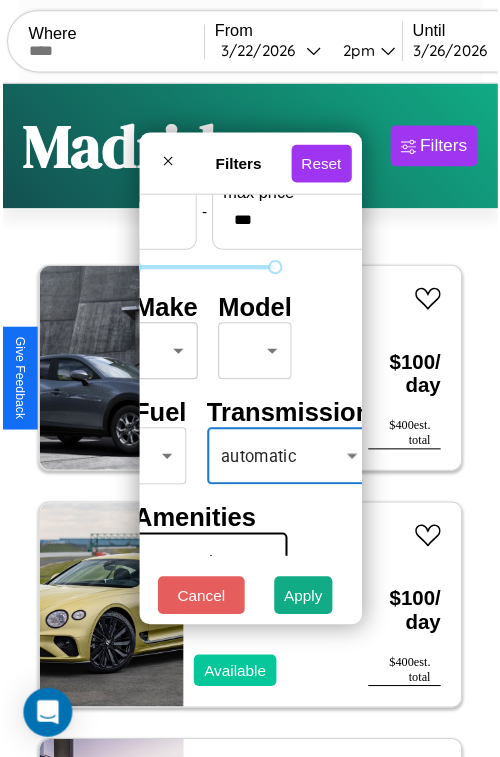 scroll, scrollTop: 59, scrollLeft: 40, axis: both 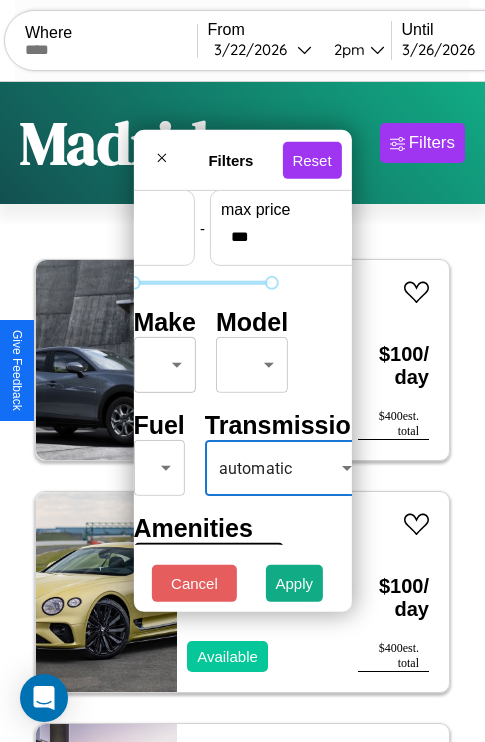 click on "CarGo Where From [DATE] [TIME] Until [DATE] [TIME] Become a Host Login Sign Up [CITY] Filters 124  cars in this area These cars can be picked up in this city. Mazda   CX-9   2023 Available $ 100  / day $ 400  est. total Bentley   Mulsanne   2017 Available $ 100  / day $ 400  est. total GMC   T-Series   2021 Unavailable $ 60  / day $ 240  est. total Volvo   VNR   2023 Available $ 100  / day $ 400  est. total Ferrari   Testarossa   2024 Unavailable $ 130  / day $ 520  est. total Chrysler   FIFTH AVENUE   2018 Available $ 60  / day $ 240  est. total Jeep   Grand Cherokee L   2018 Available $ 180  / day $ 720  est. total Mazda   B-Series   2023 Available $ 170  / day $ 680  est. total Mazda   CX-7   2014 Available $ 120  / day $ 480  est. total Nissan   Leaf   2019 Unavailable $ 40  / day $ 160  est. total Lexus   HS   2020 Available $ 190  / day $ 760  est. total Ford   1500 Foldaway   2021 Available $ 100  / day $ 400  est. total Acura   Vigor   2023 Available $ 90  / day $ 360  est. total Maserati" at bounding box center (242, 412) 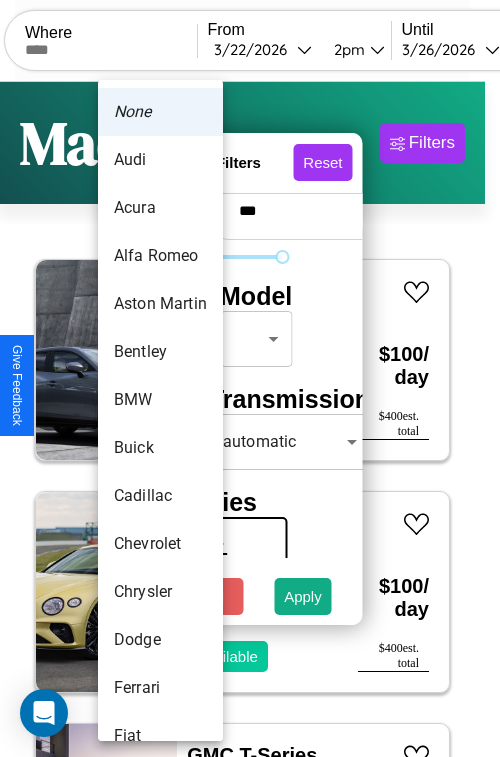 click on "Lincoln" at bounding box center [160, 1360] 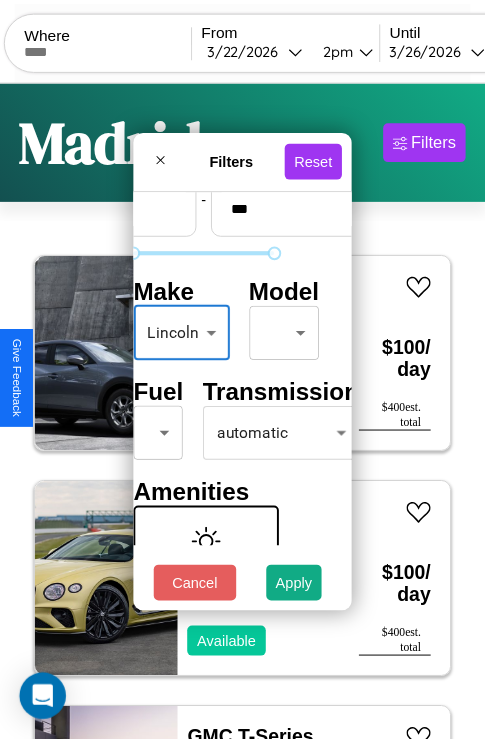 scroll, scrollTop: 0, scrollLeft: 0, axis: both 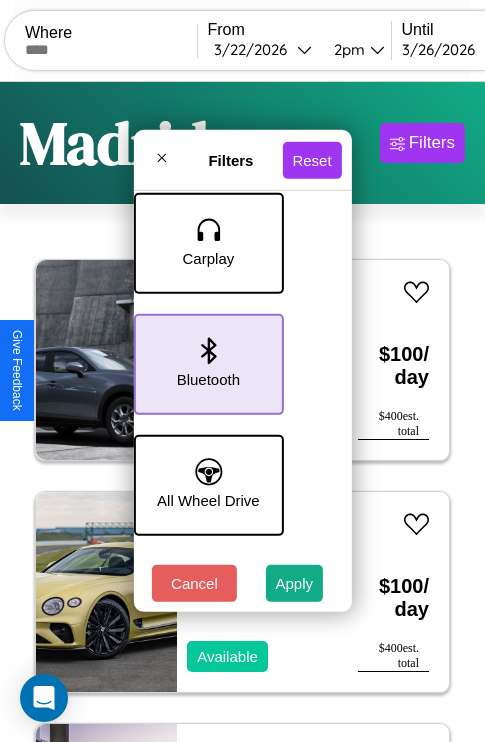 click 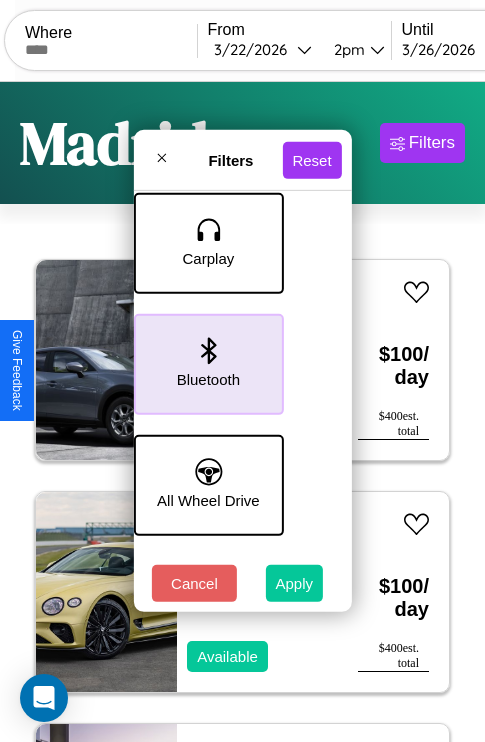 click on "Apply" at bounding box center [295, 583] 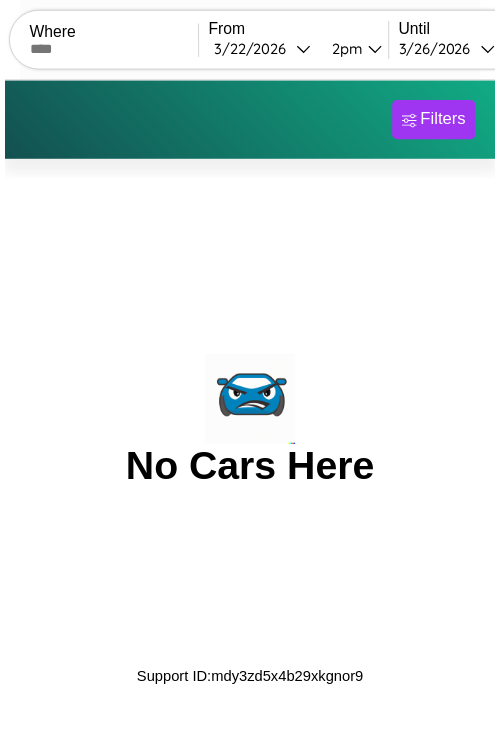 scroll, scrollTop: 0, scrollLeft: 0, axis: both 